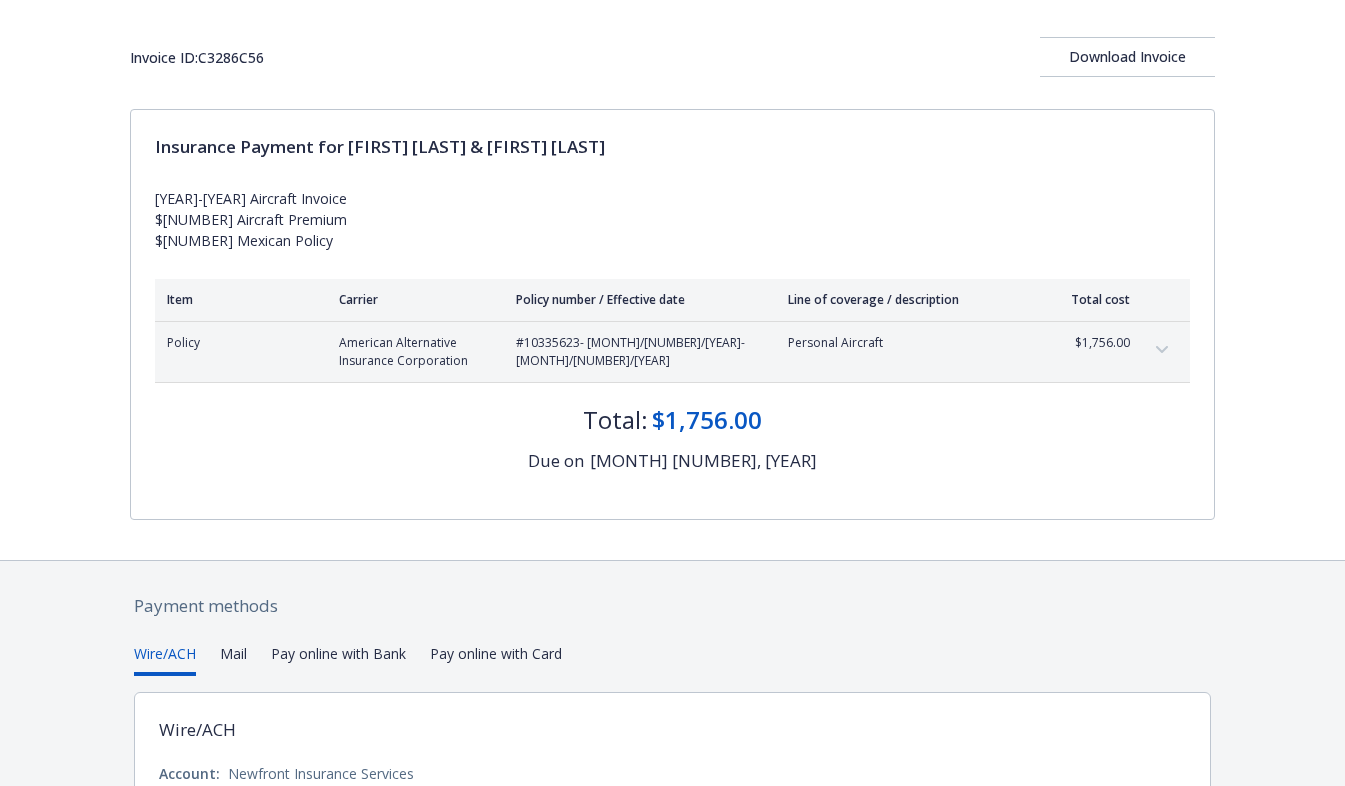 scroll, scrollTop: 152, scrollLeft: 0, axis: vertical 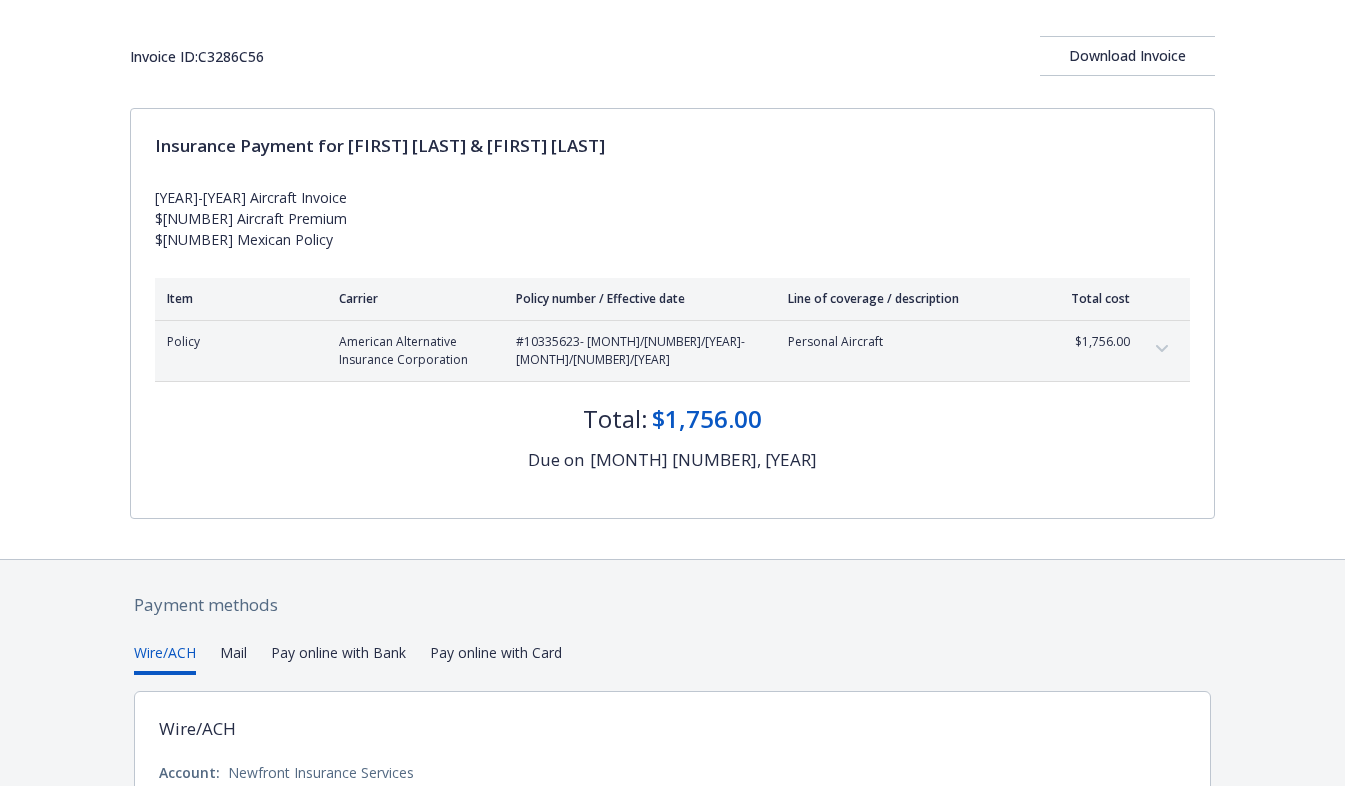 click 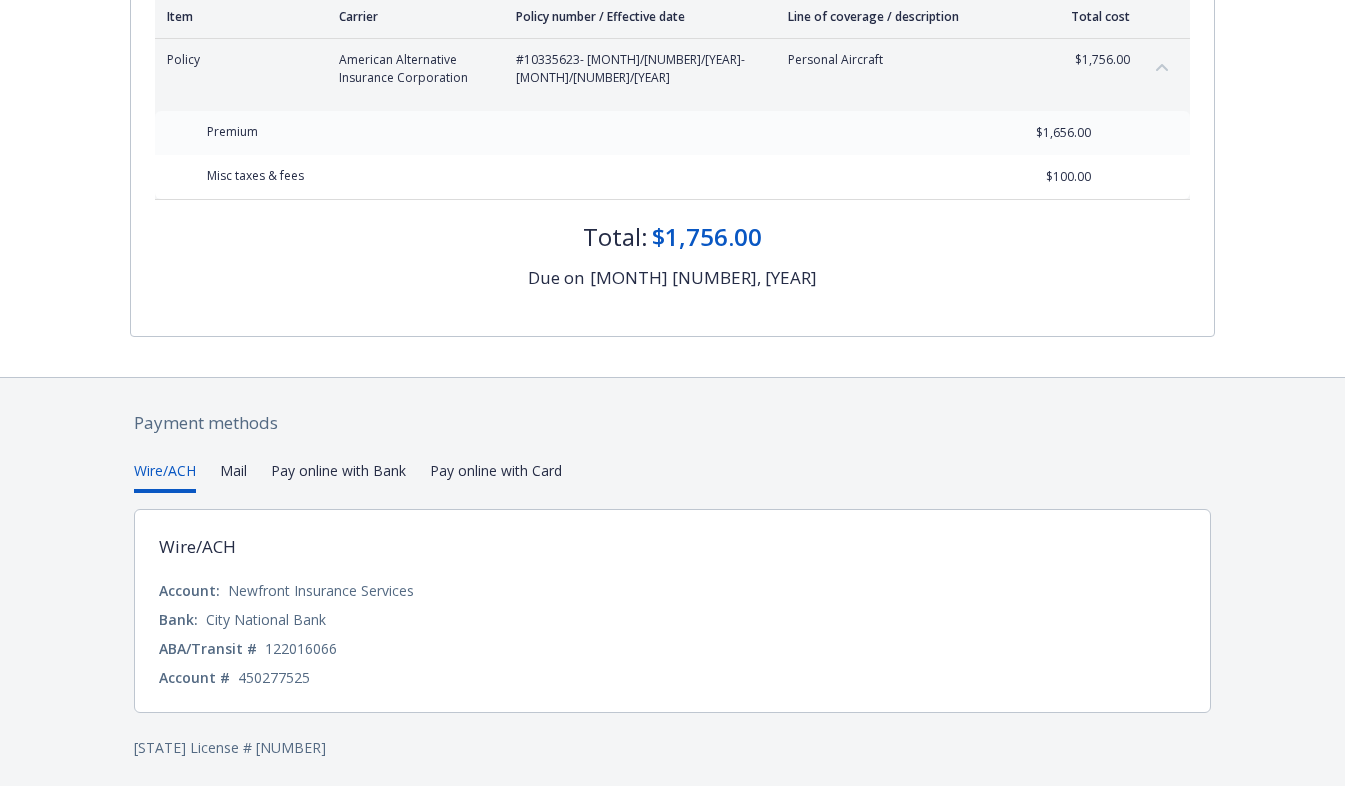 scroll, scrollTop: 438, scrollLeft: 0, axis: vertical 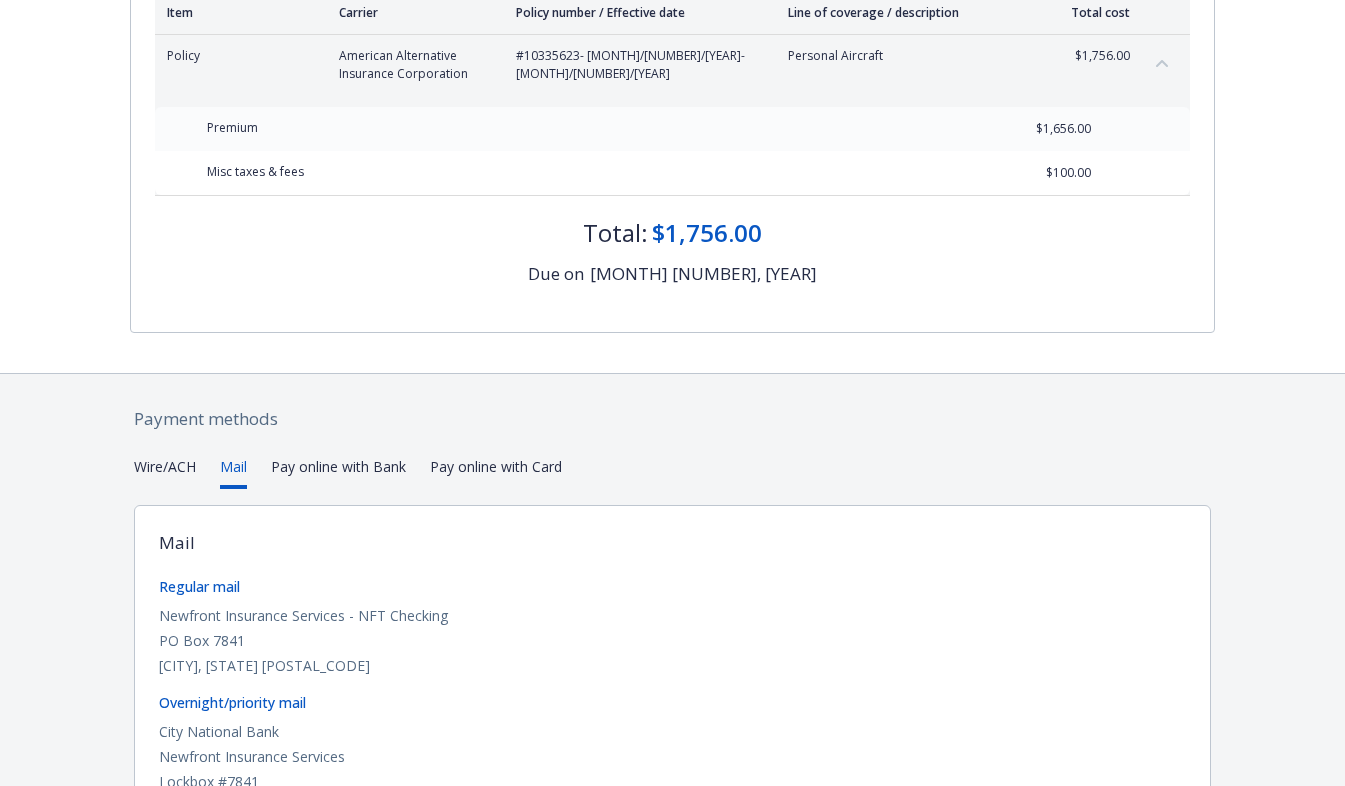 click on "Mail" at bounding box center (233, 472) 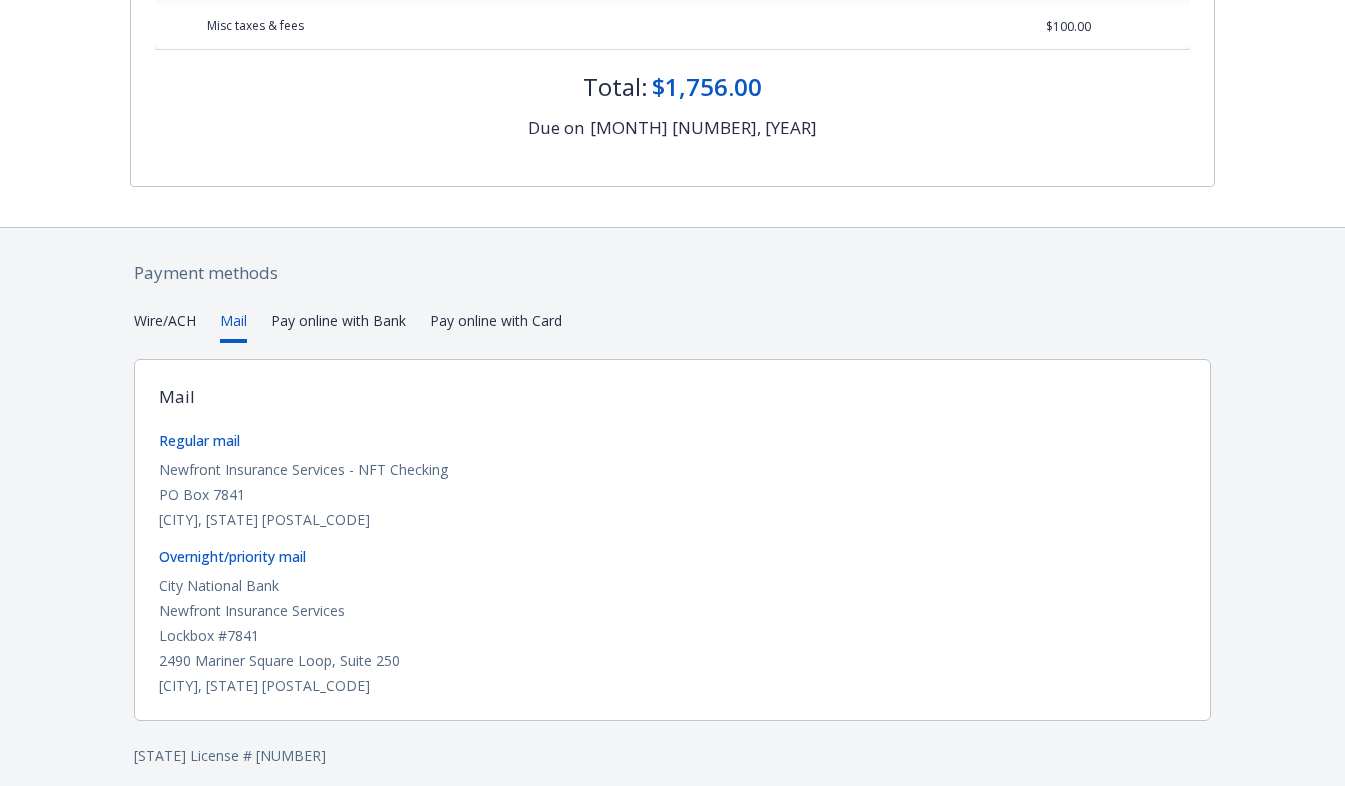 scroll, scrollTop: 583, scrollLeft: 0, axis: vertical 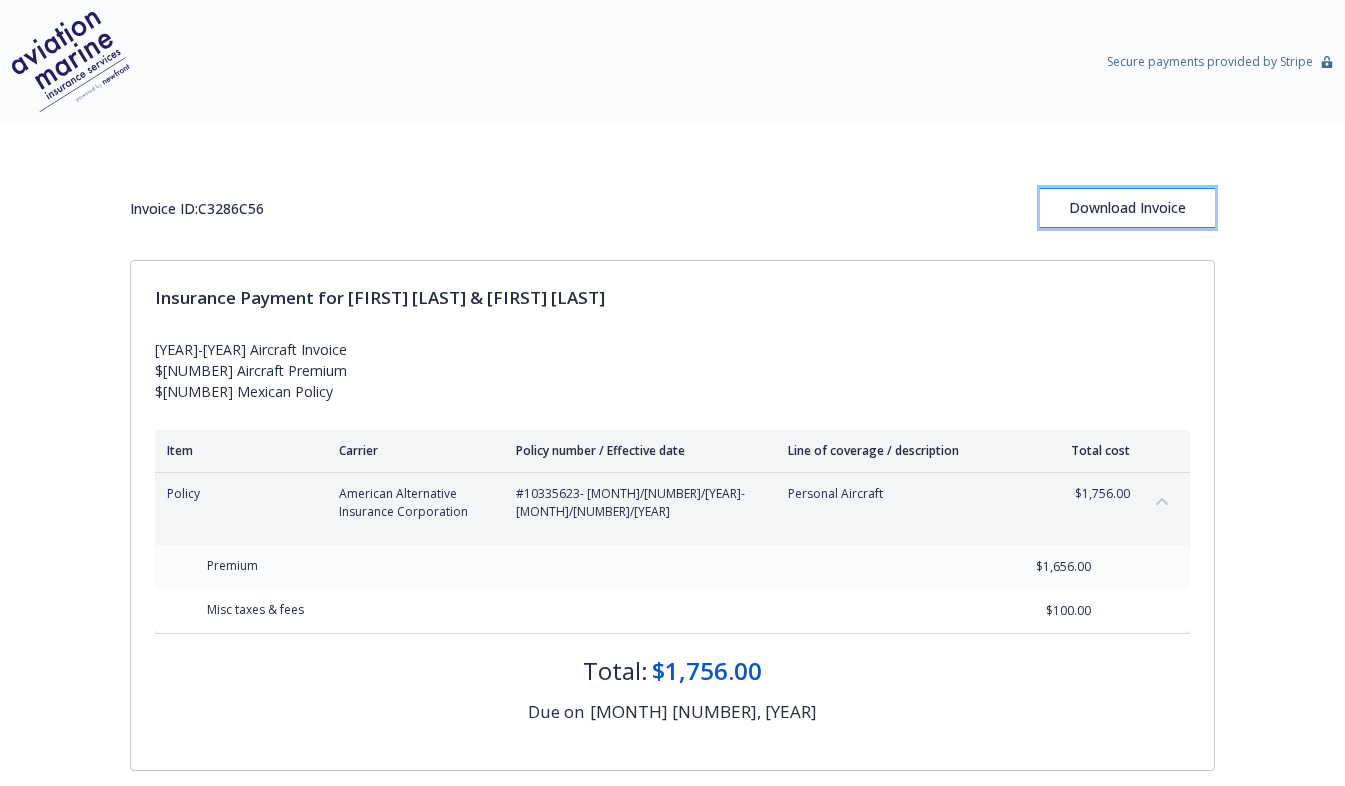 click on "Download Invoice" at bounding box center [1127, 208] 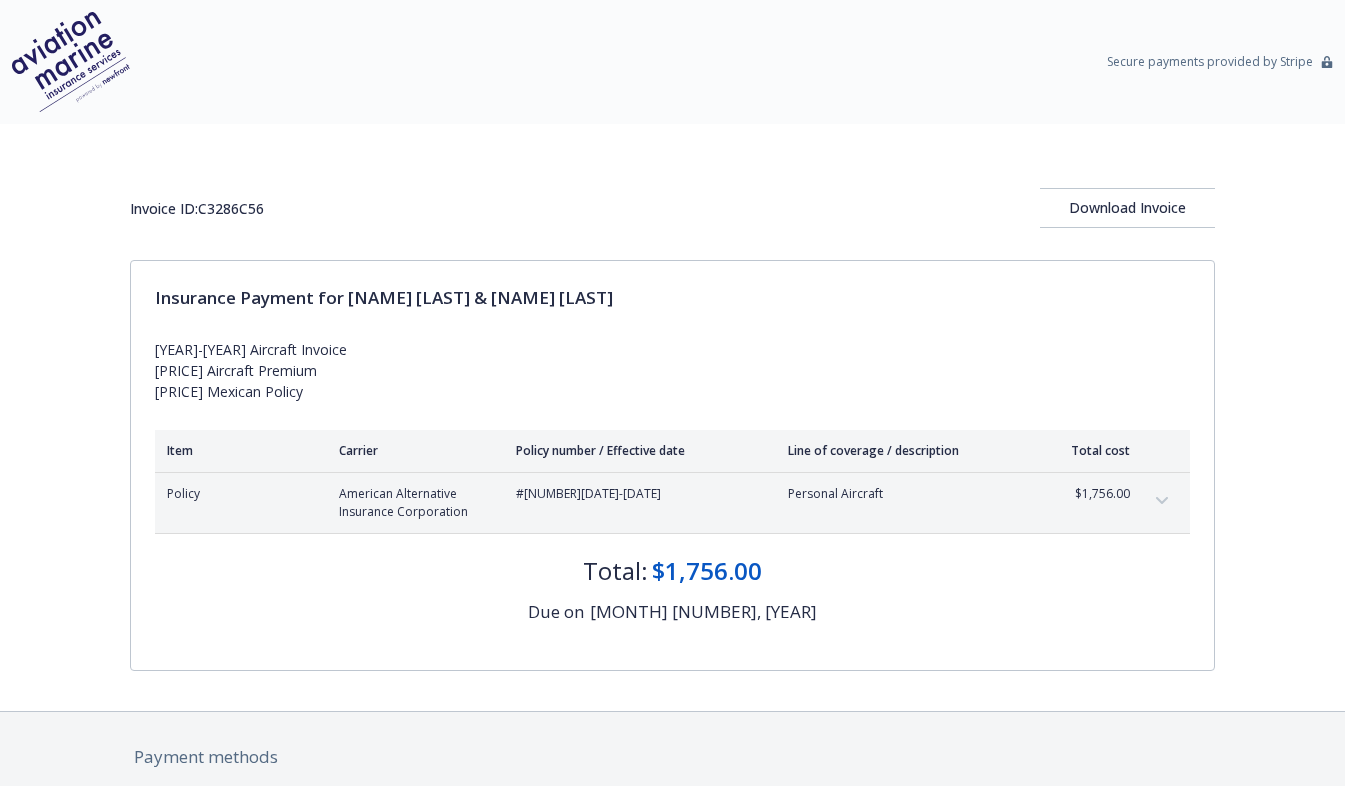 scroll, scrollTop: 0, scrollLeft: 0, axis: both 